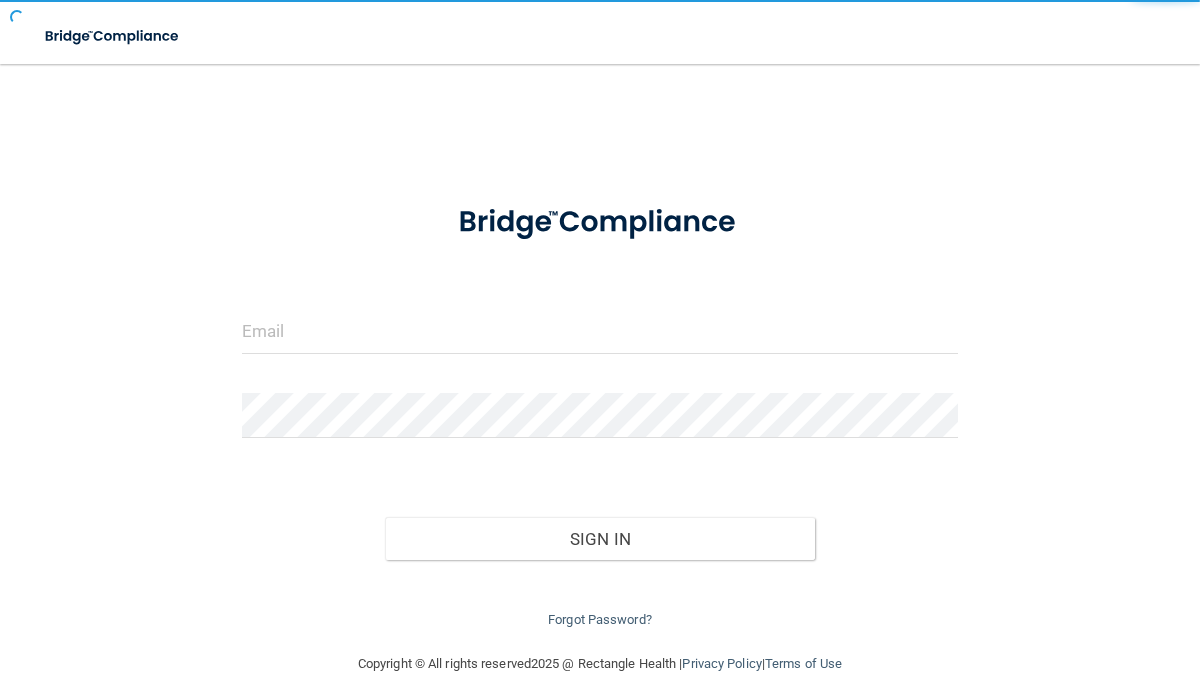 scroll, scrollTop: 0, scrollLeft: 0, axis: both 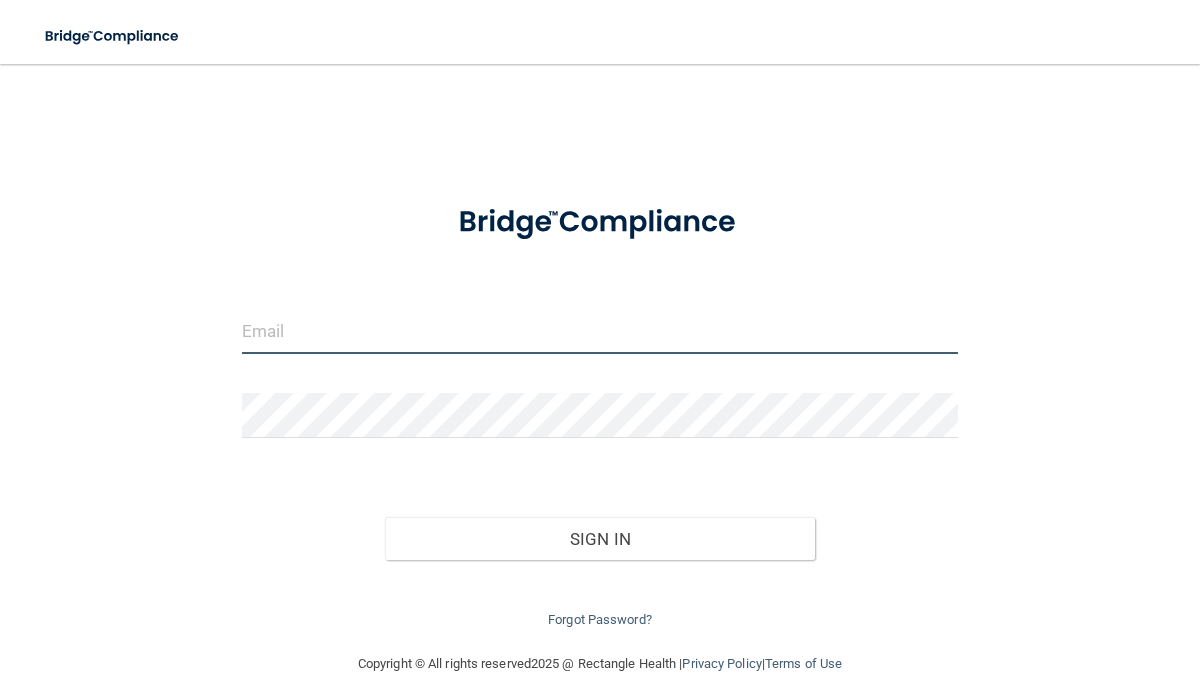 click at bounding box center [600, 331] 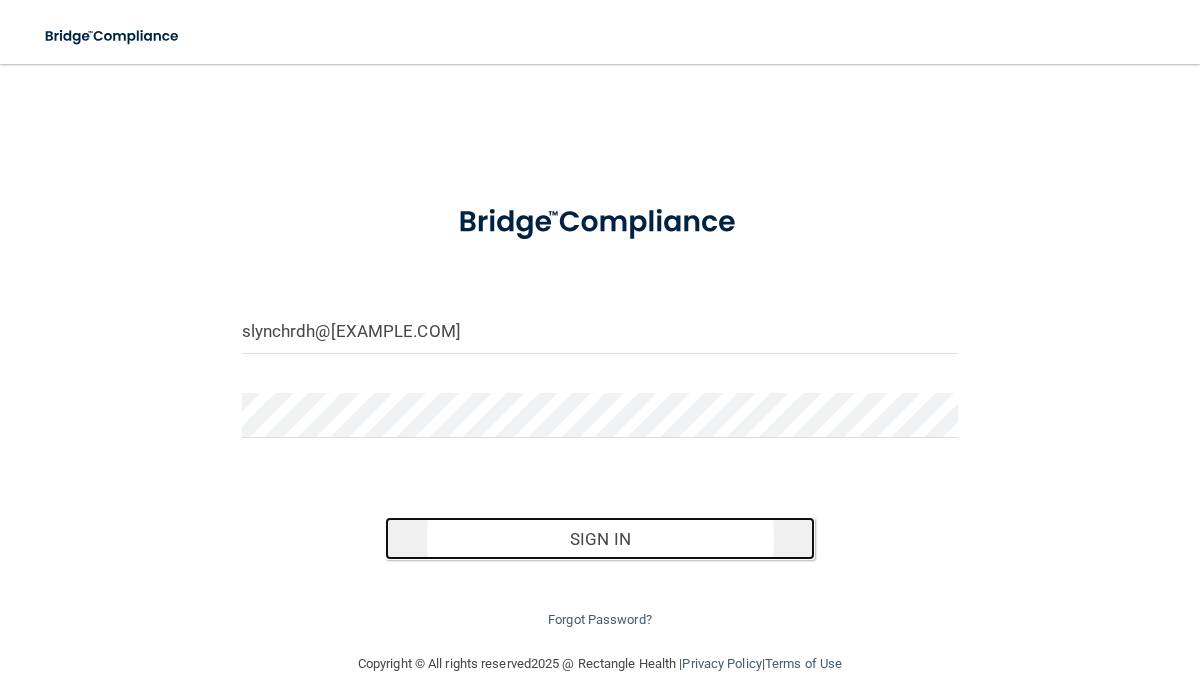 click on "Sign In" at bounding box center [600, 539] 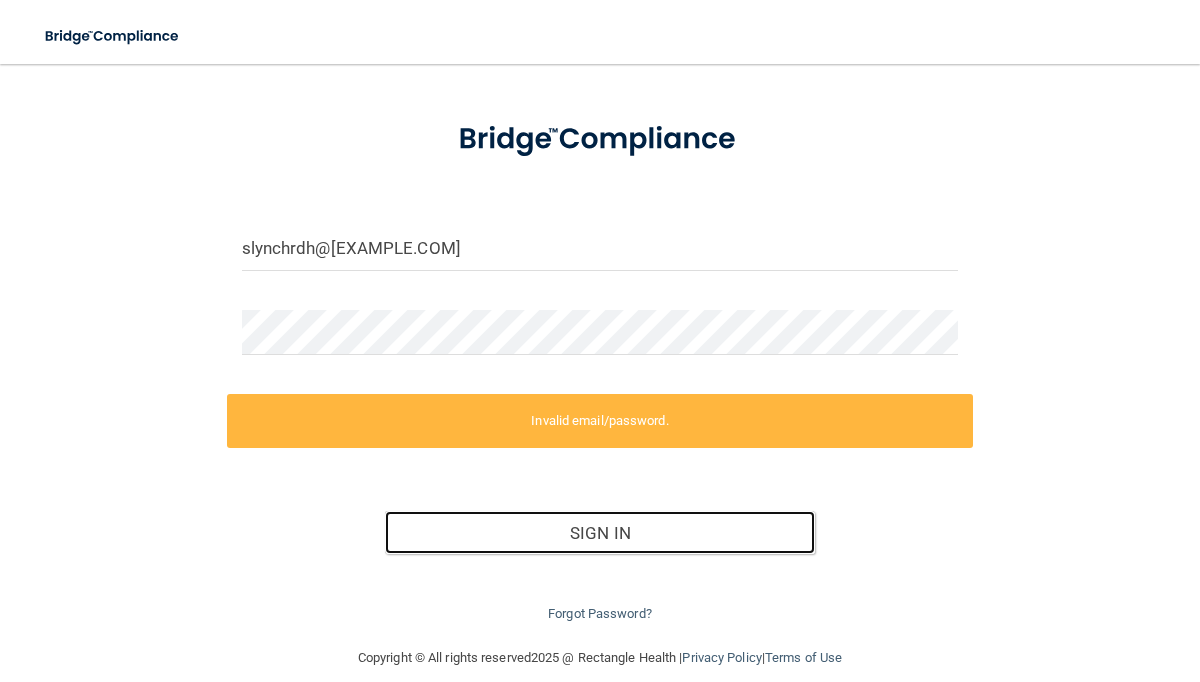 scroll, scrollTop: 107, scrollLeft: 0, axis: vertical 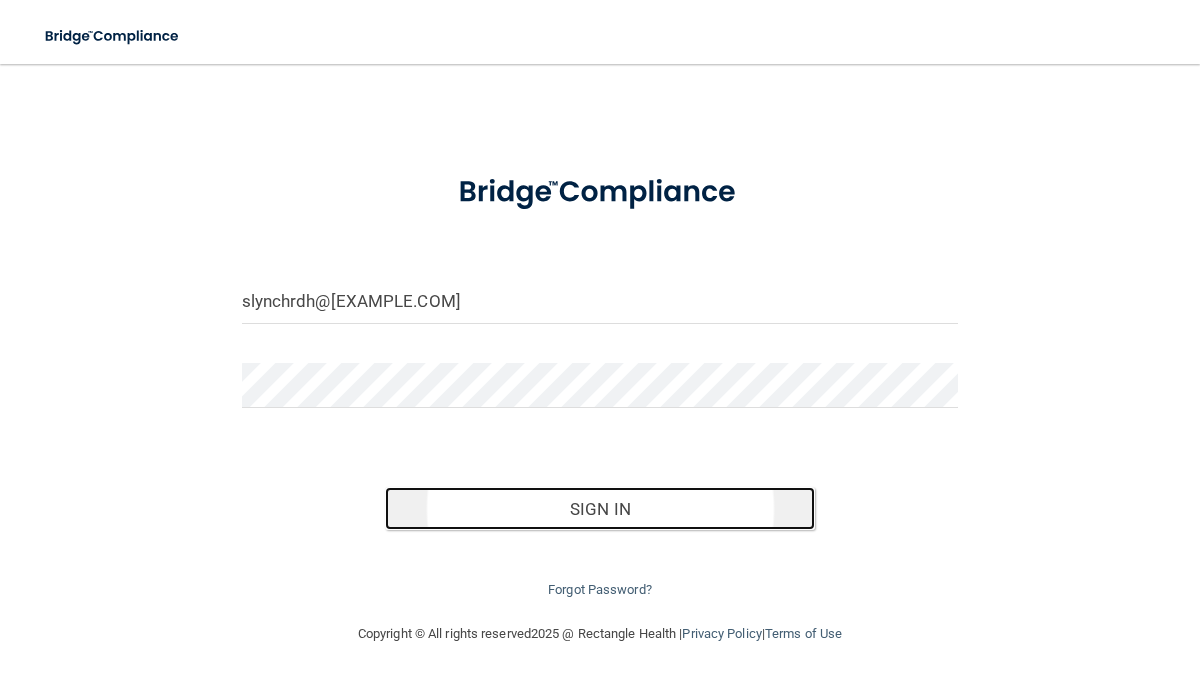 click on "Sign In" at bounding box center [600, 509] 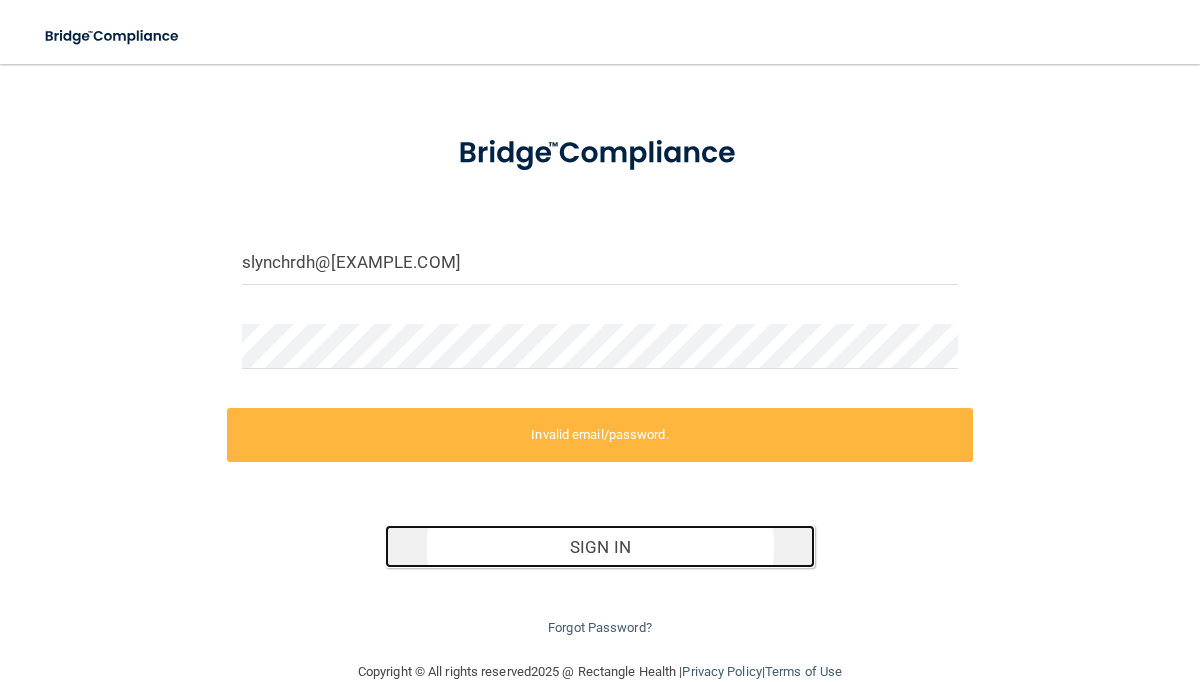 scroll, scrollTop: 107, scrollLeft: 0, axis: vertical 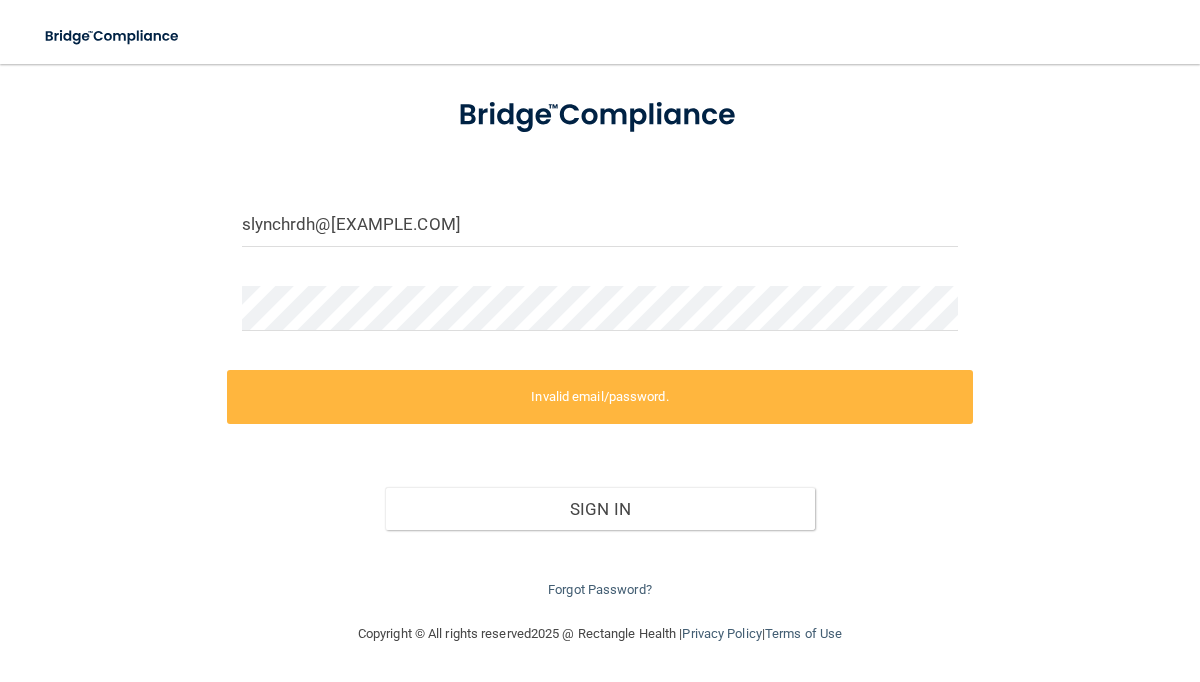 click on "Forgot Password?" at bounding box center (600, 566) 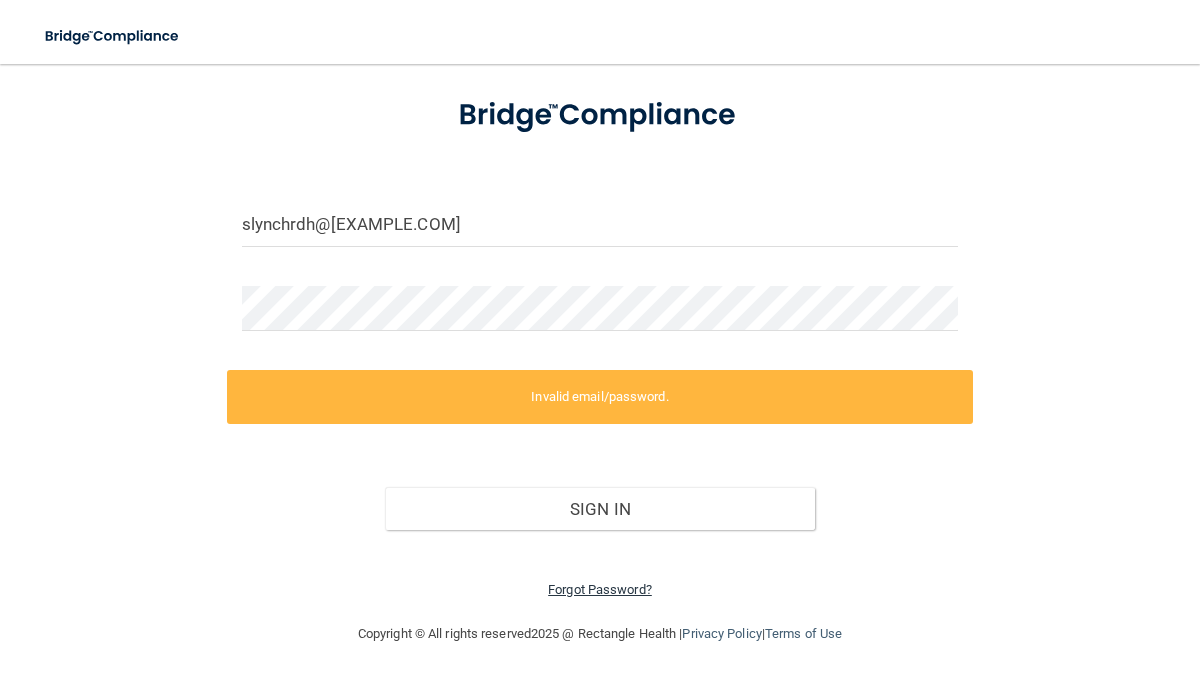 click on "Forgot Password?" at bounding box center [600, 589] 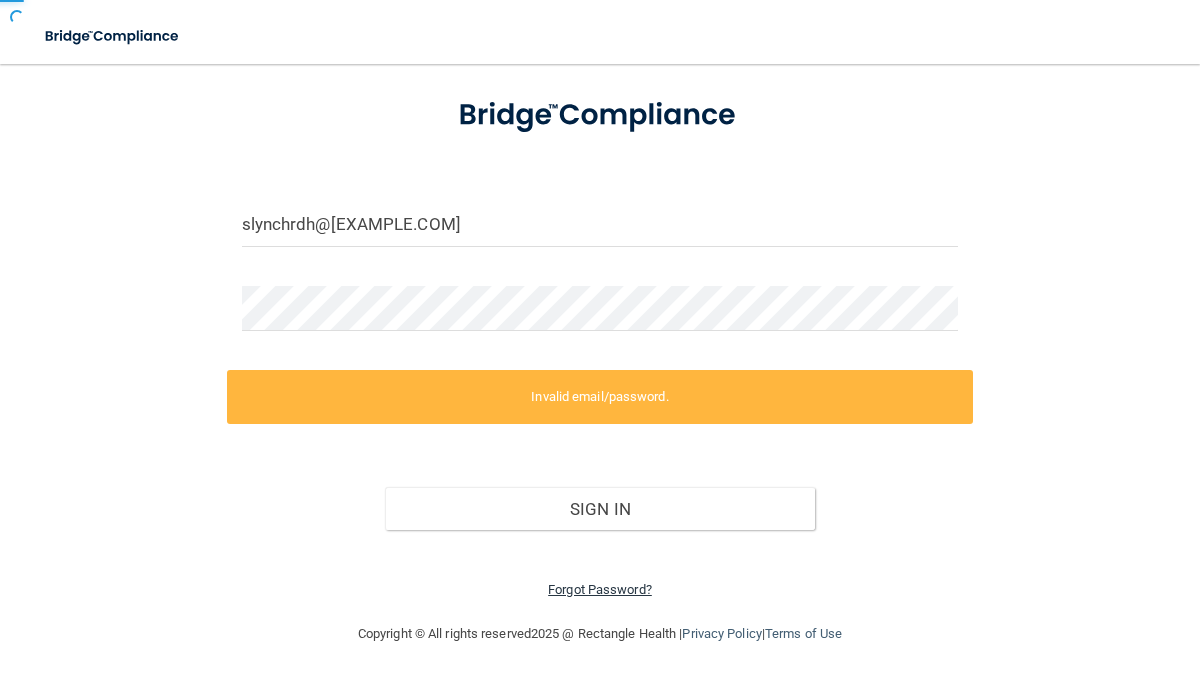 scroll, scrollTop: 61, scrollLeft: 0, axis: vertical 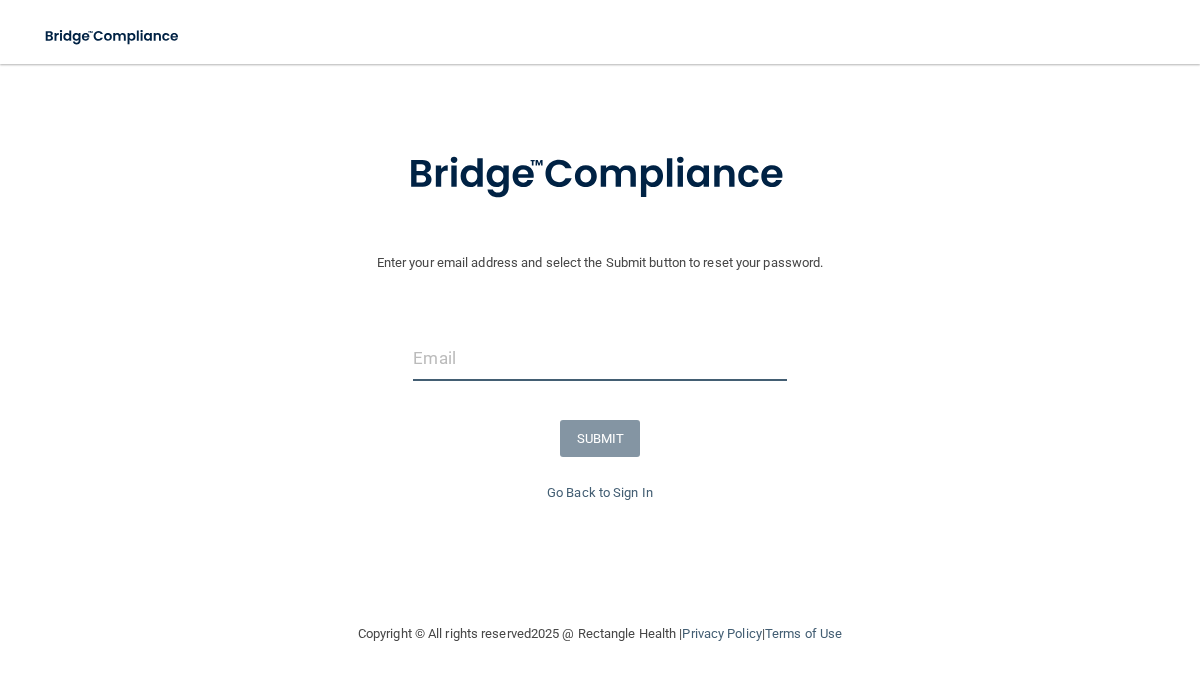 click at bounding box center [599, 358] 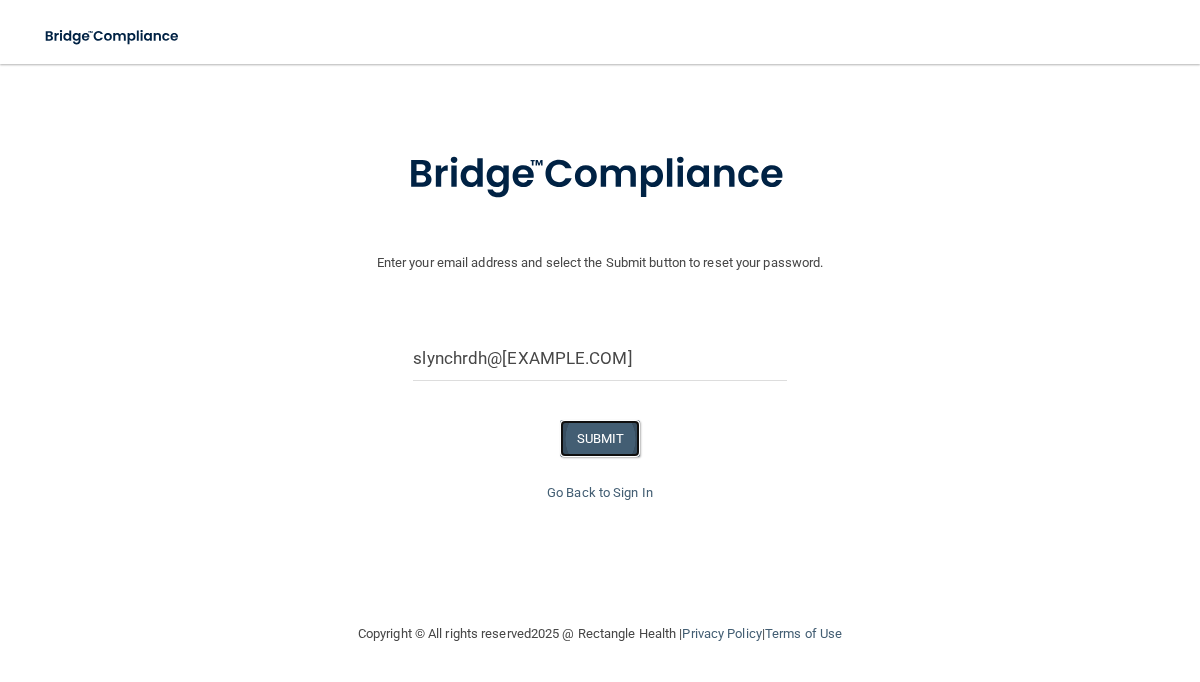 click on "SUBMIT" at bounding box center (600, 438) 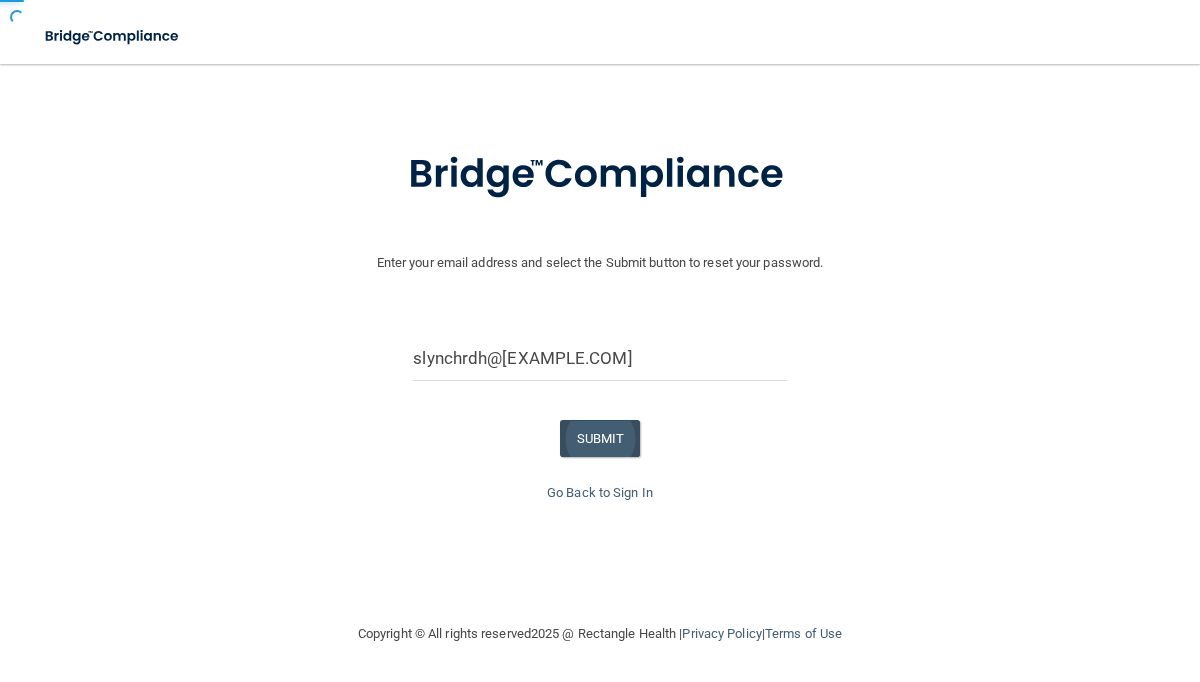 scroll, scrollTop: 0, scrollLeft: 0, axis: both 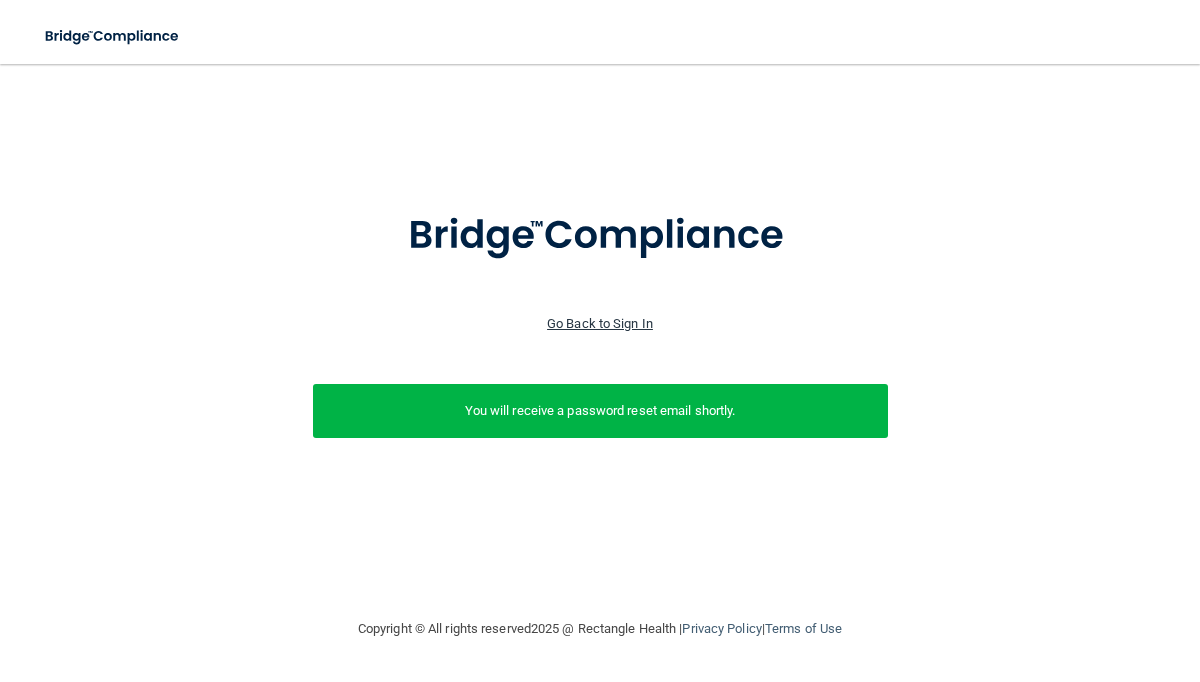click on "Go Back to Sign In" at bounding box center [600, 323] 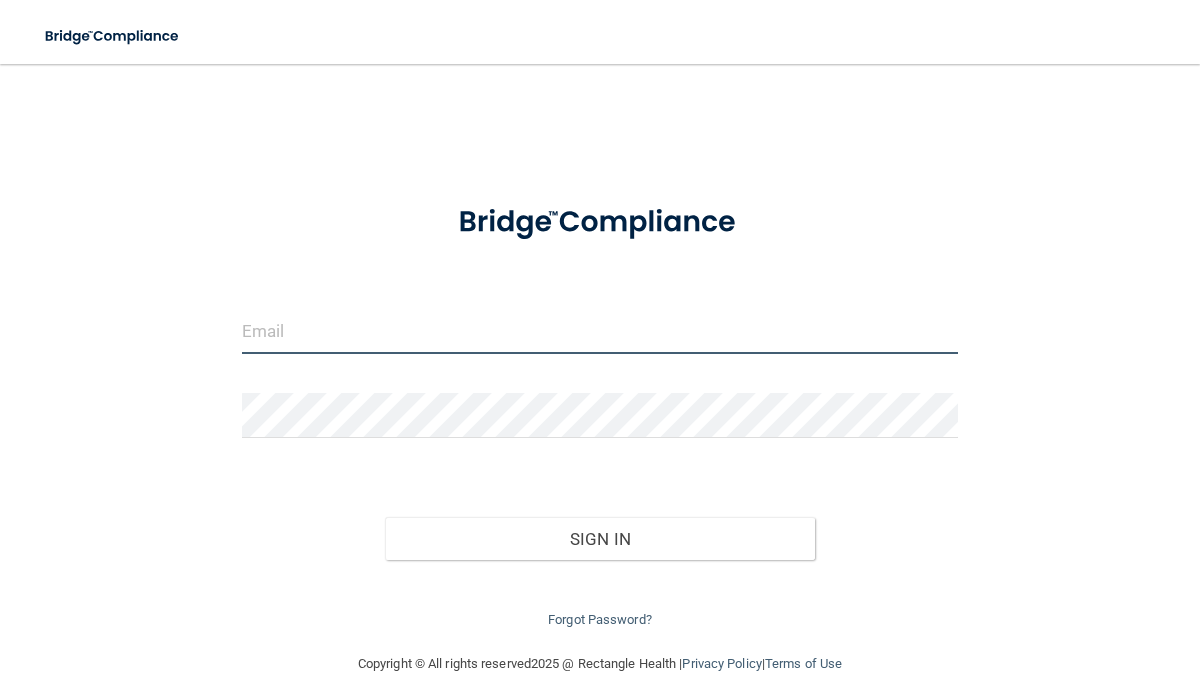click at bounding box center (600, 331) 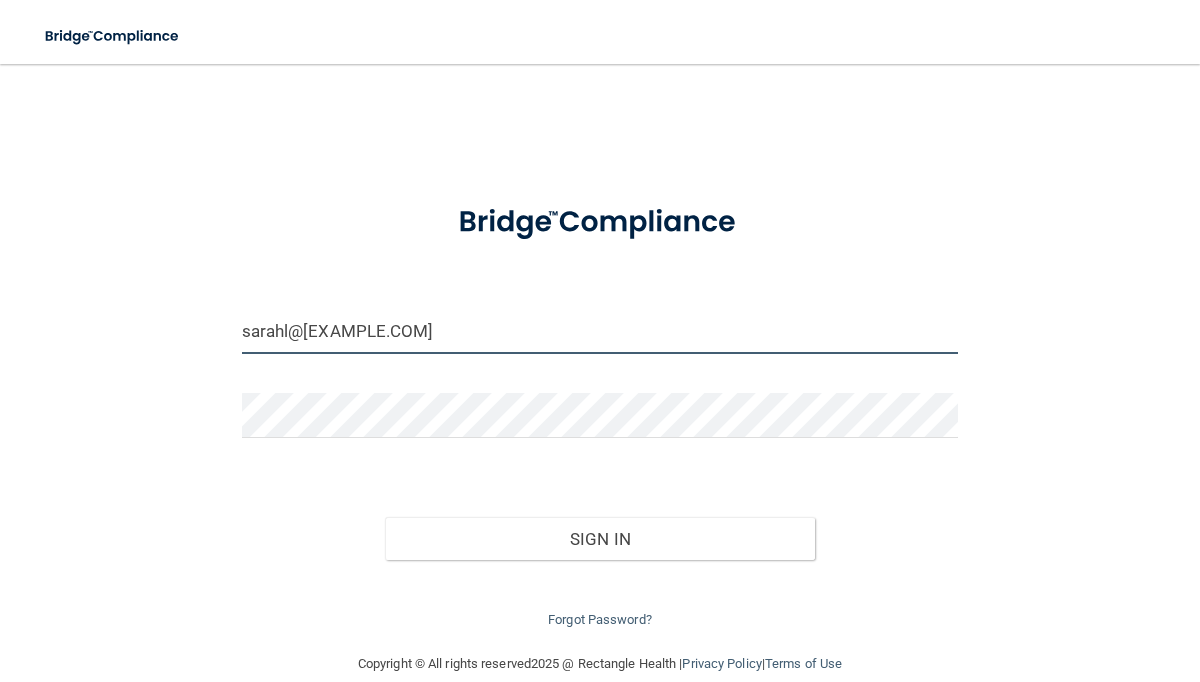 type on "[EMAIL]" 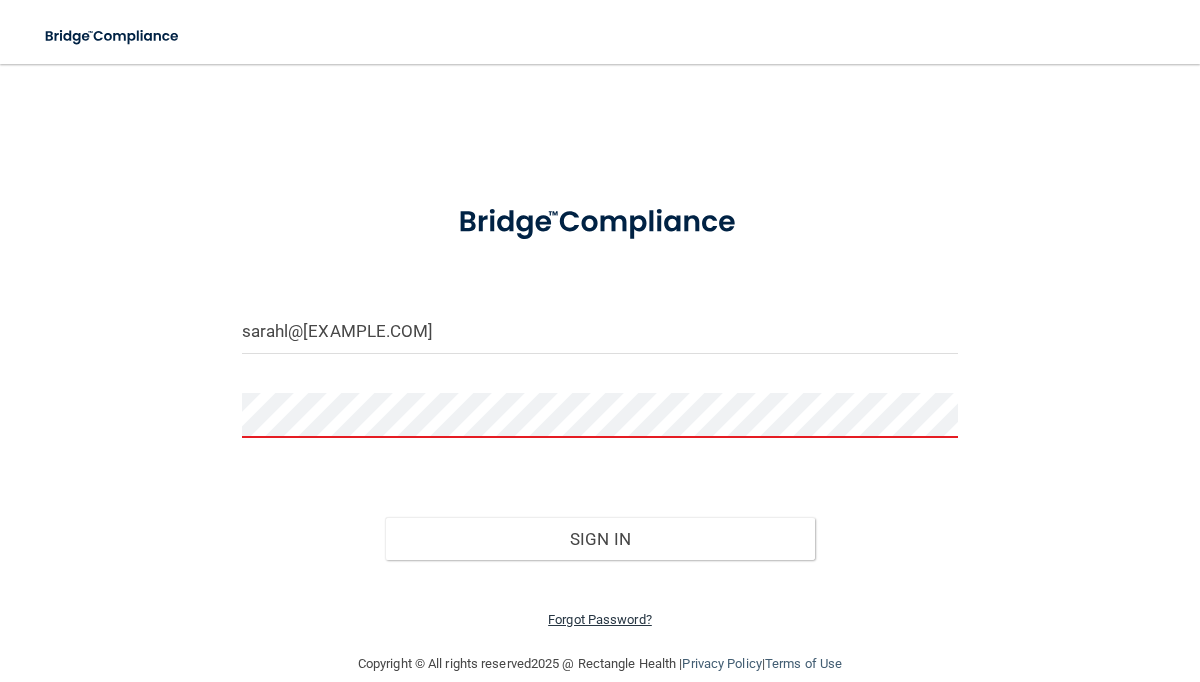 click on "Forgot Password?" at bounding box center (600, 619) 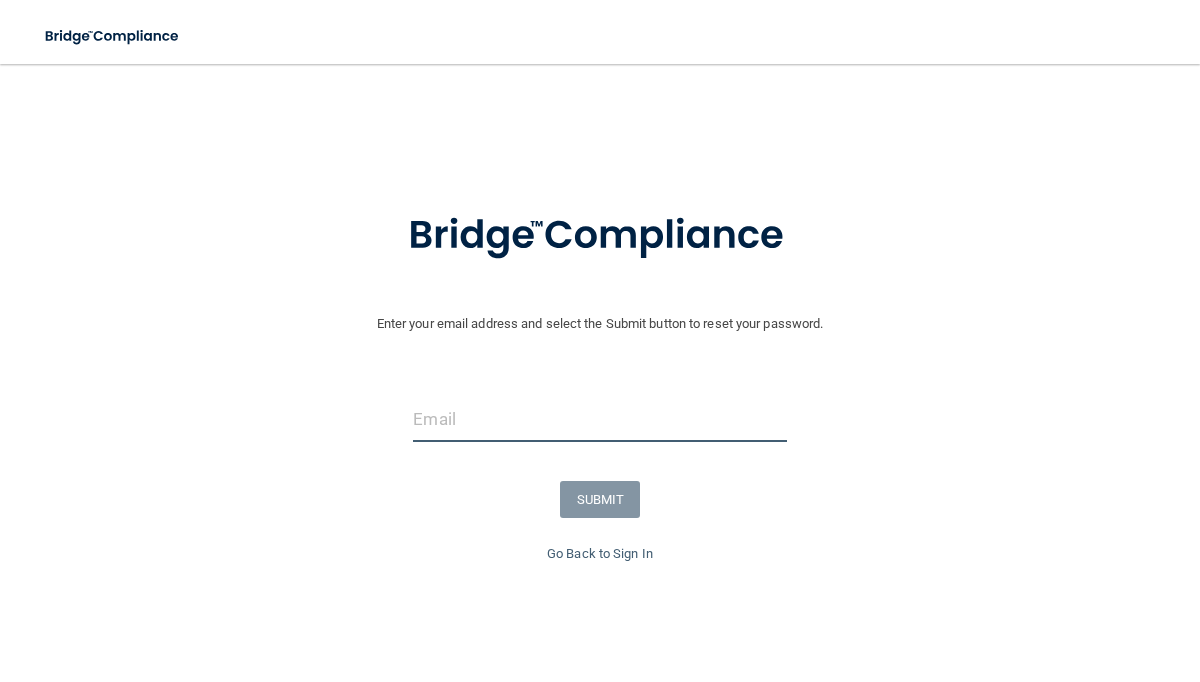 click at bounding box center (599, 419) 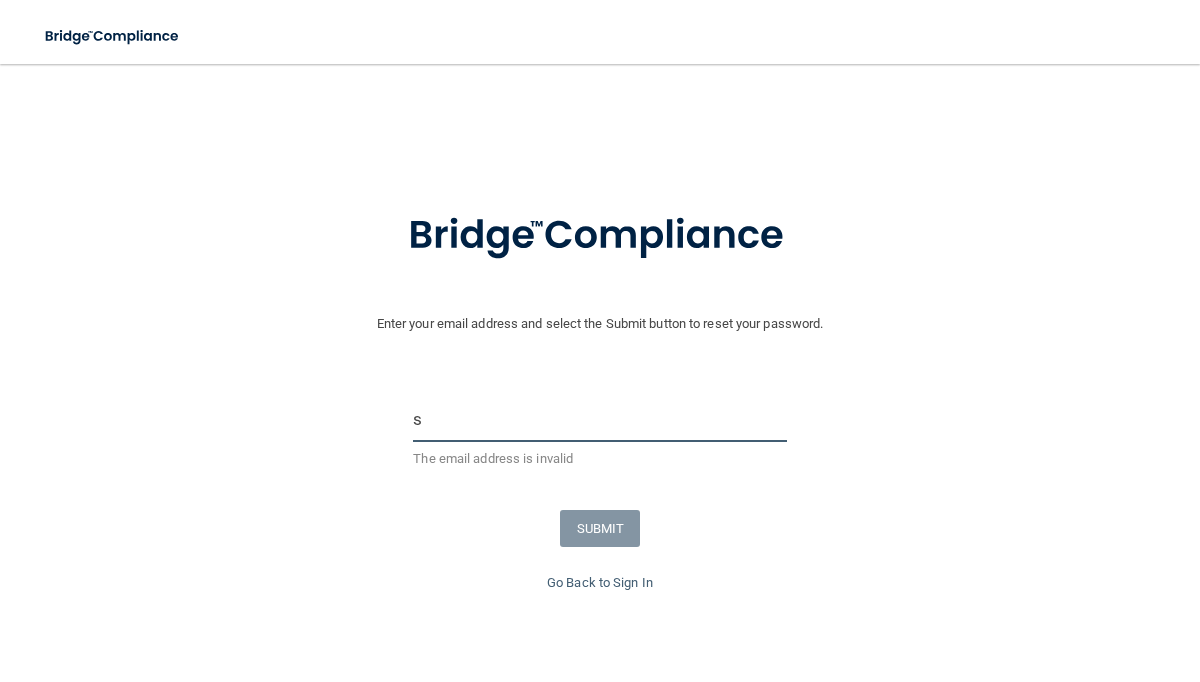 type on "[EMAIL]" 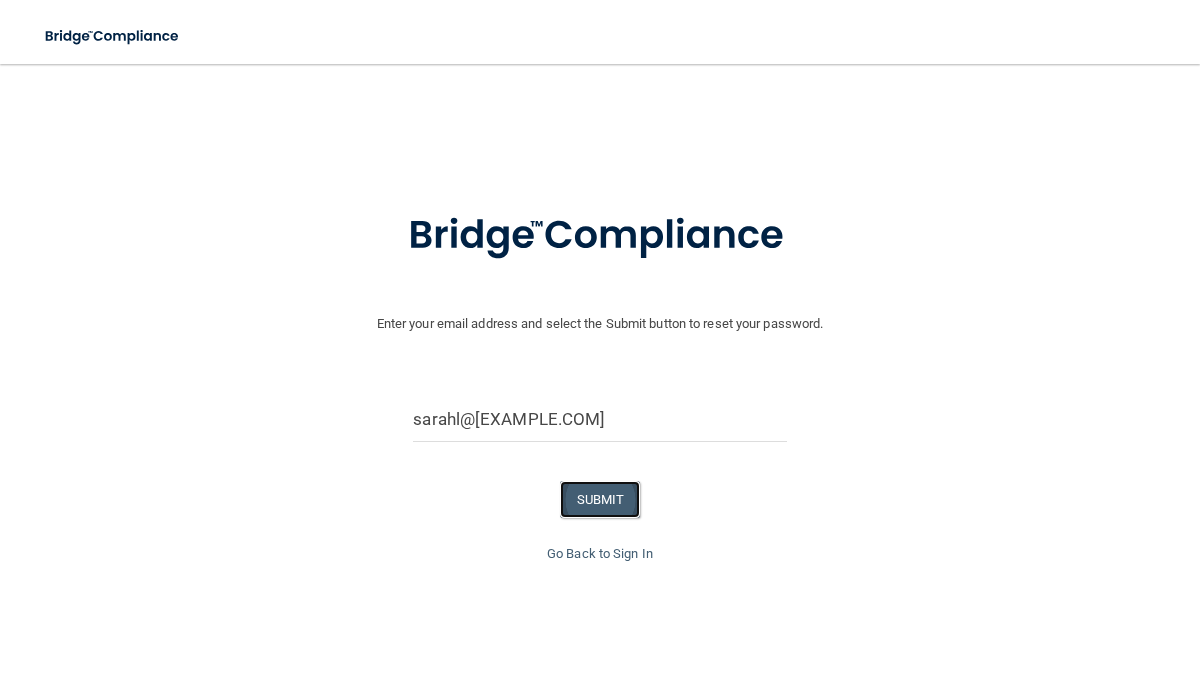 click on "SUBMIT" at bounding box center (600, 499) 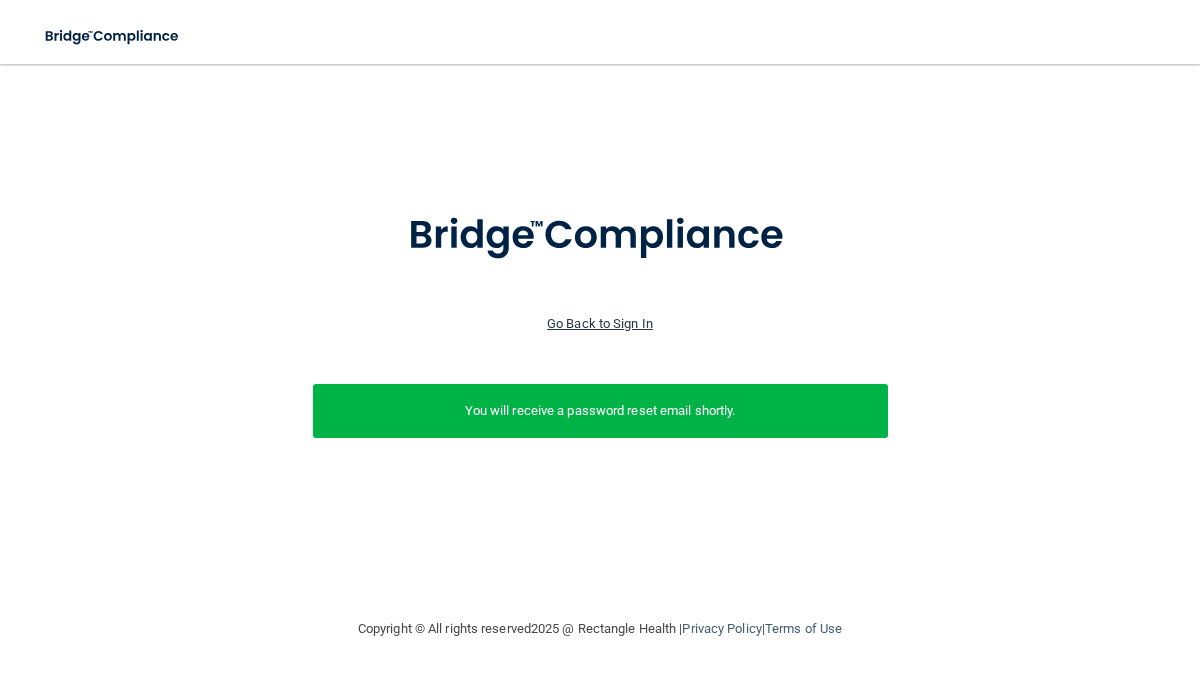 click on "Go Back to Sign In" at bounding box center (600, 323) 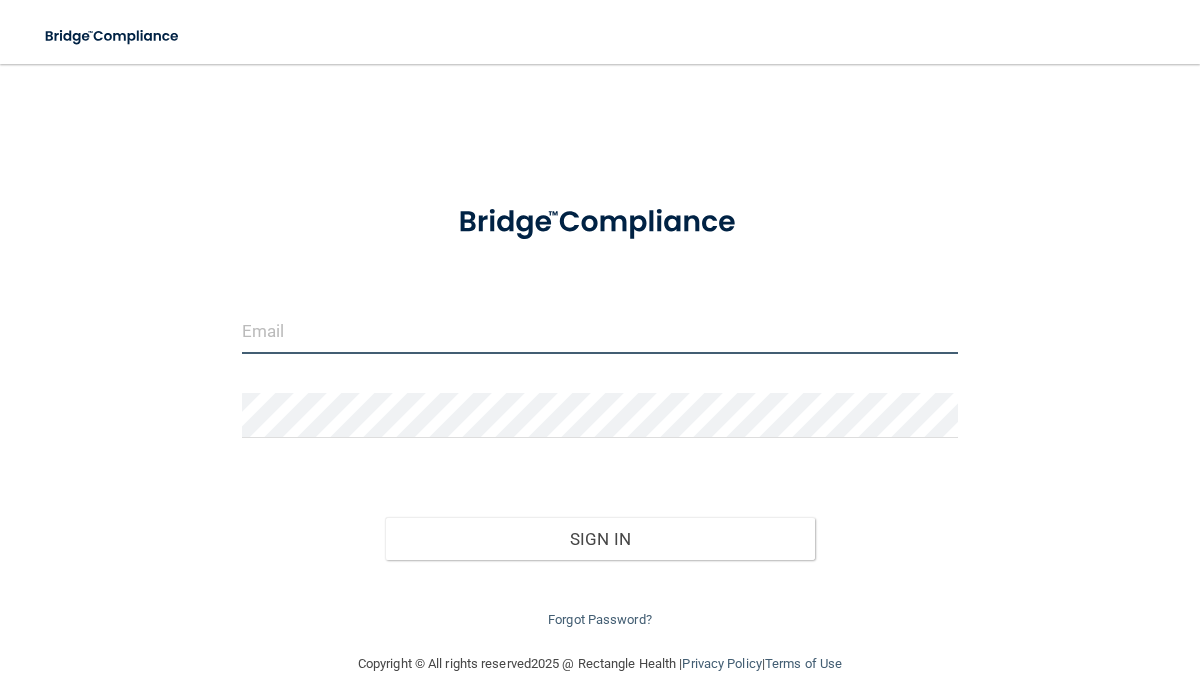 click at bounding box center [600, 331] 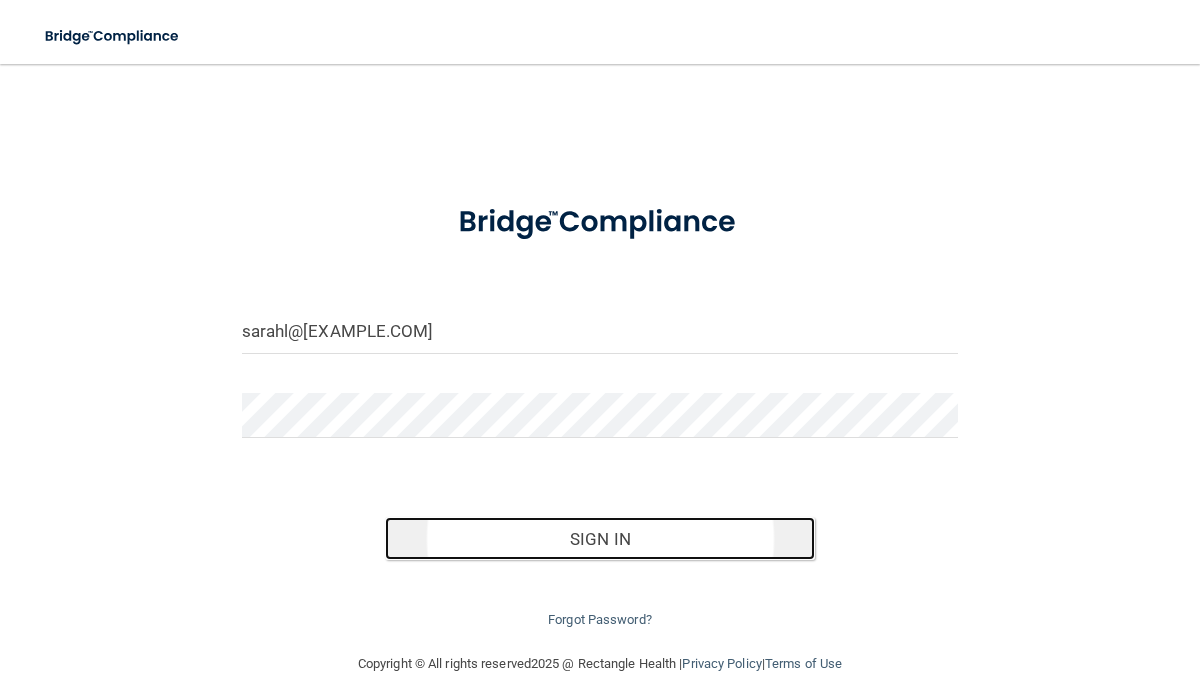 click on "Sign In" at bounding box center (600, 539) 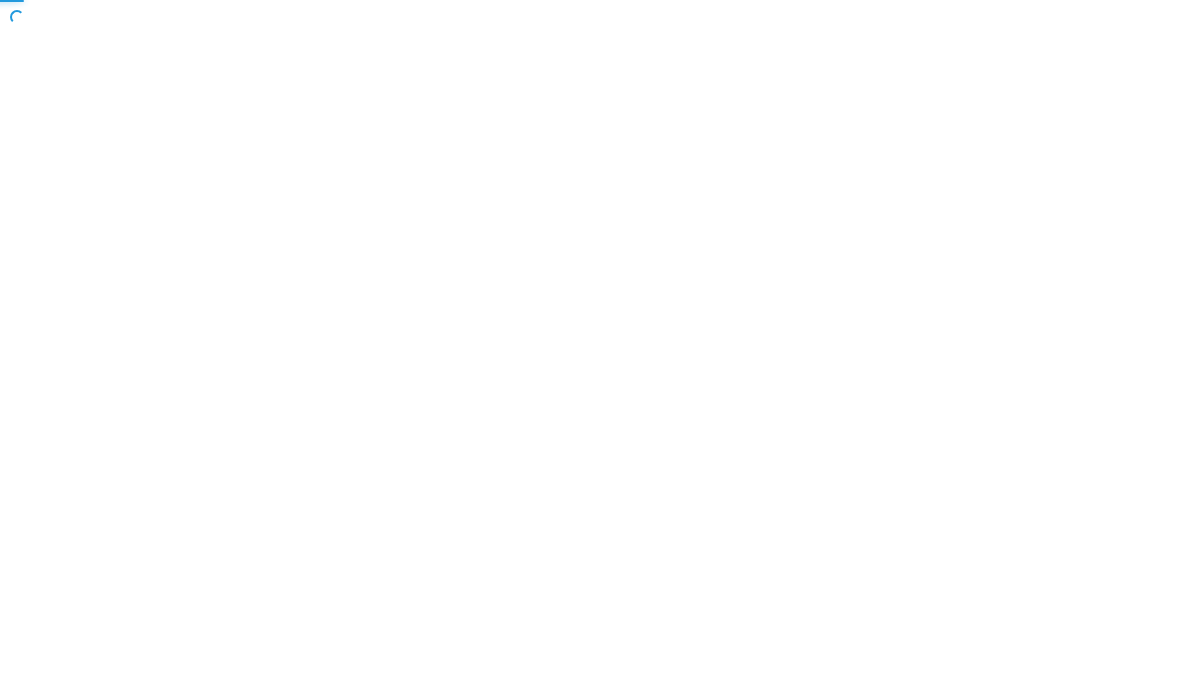 scroll, scrollTop: 0, scrollLeft: 0, axis: both 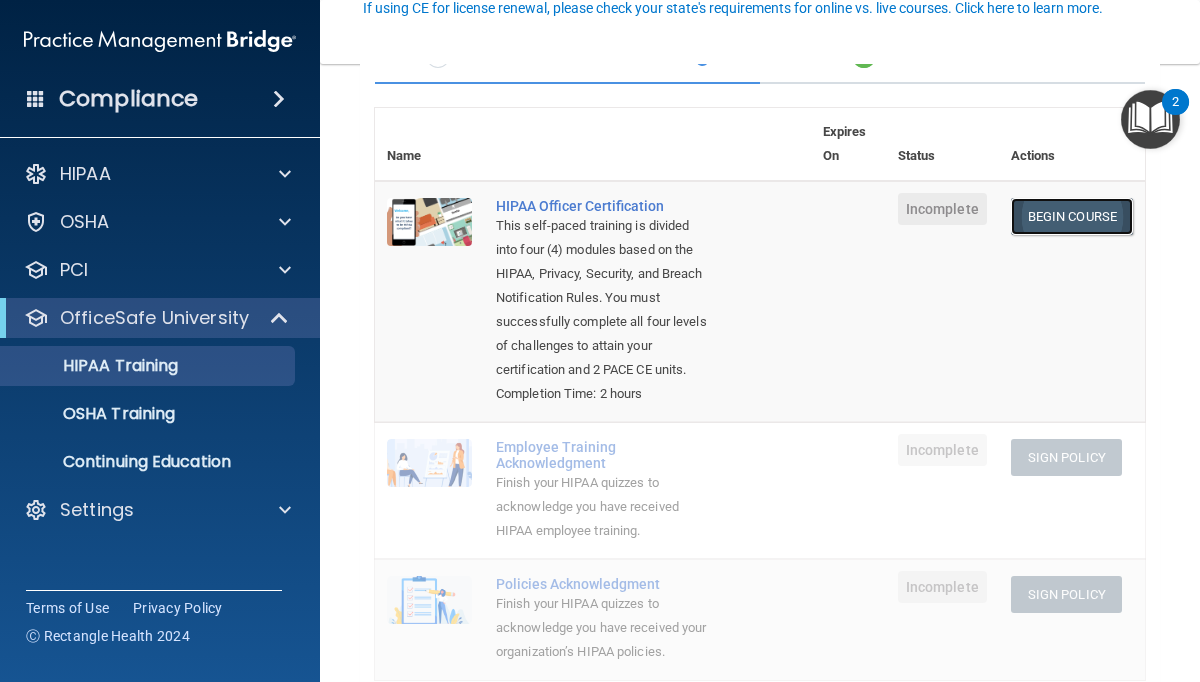 click on "Begin Course" at bounding box center (1072, 216) 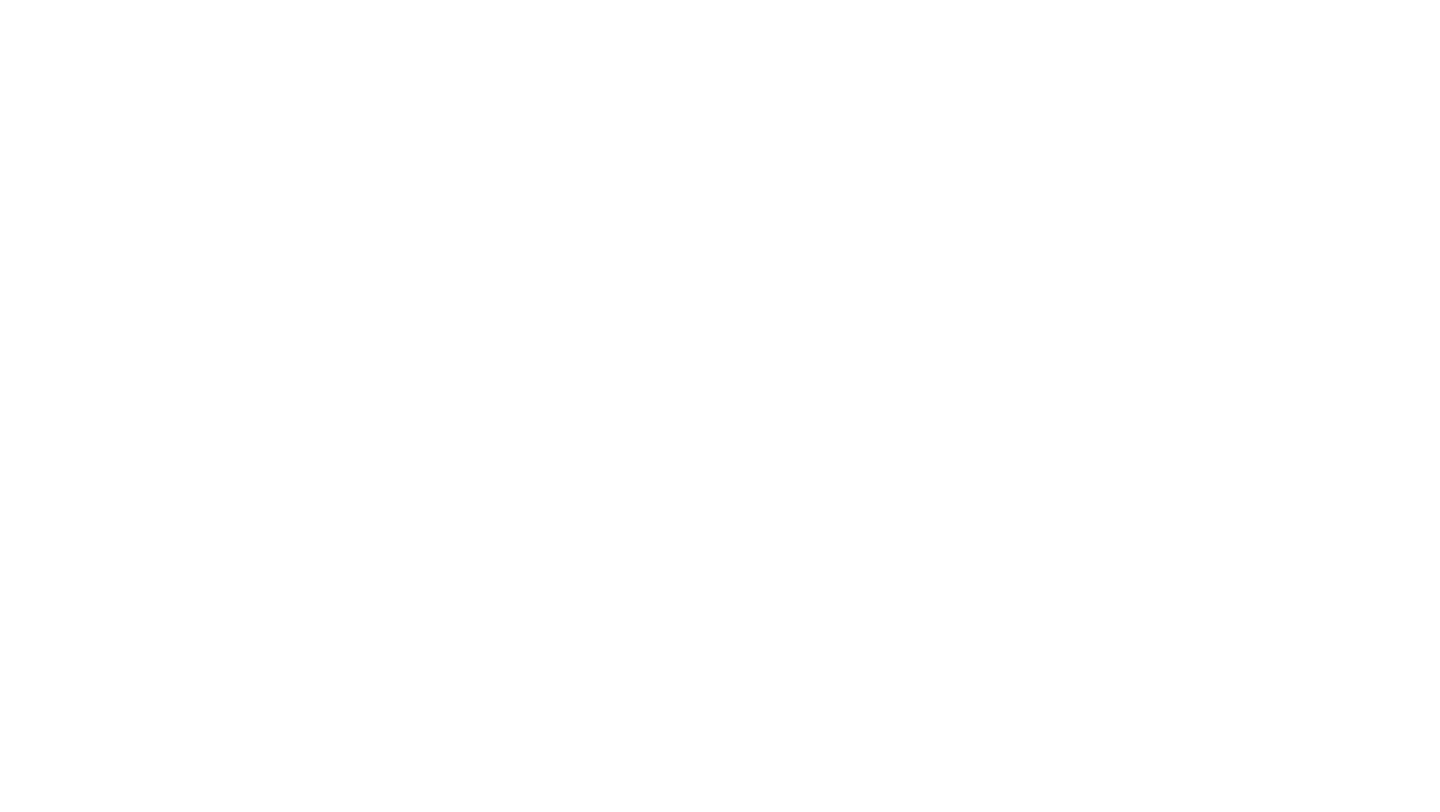 scroll, scrollTop: 0, scrollLeft: 0, axis: both 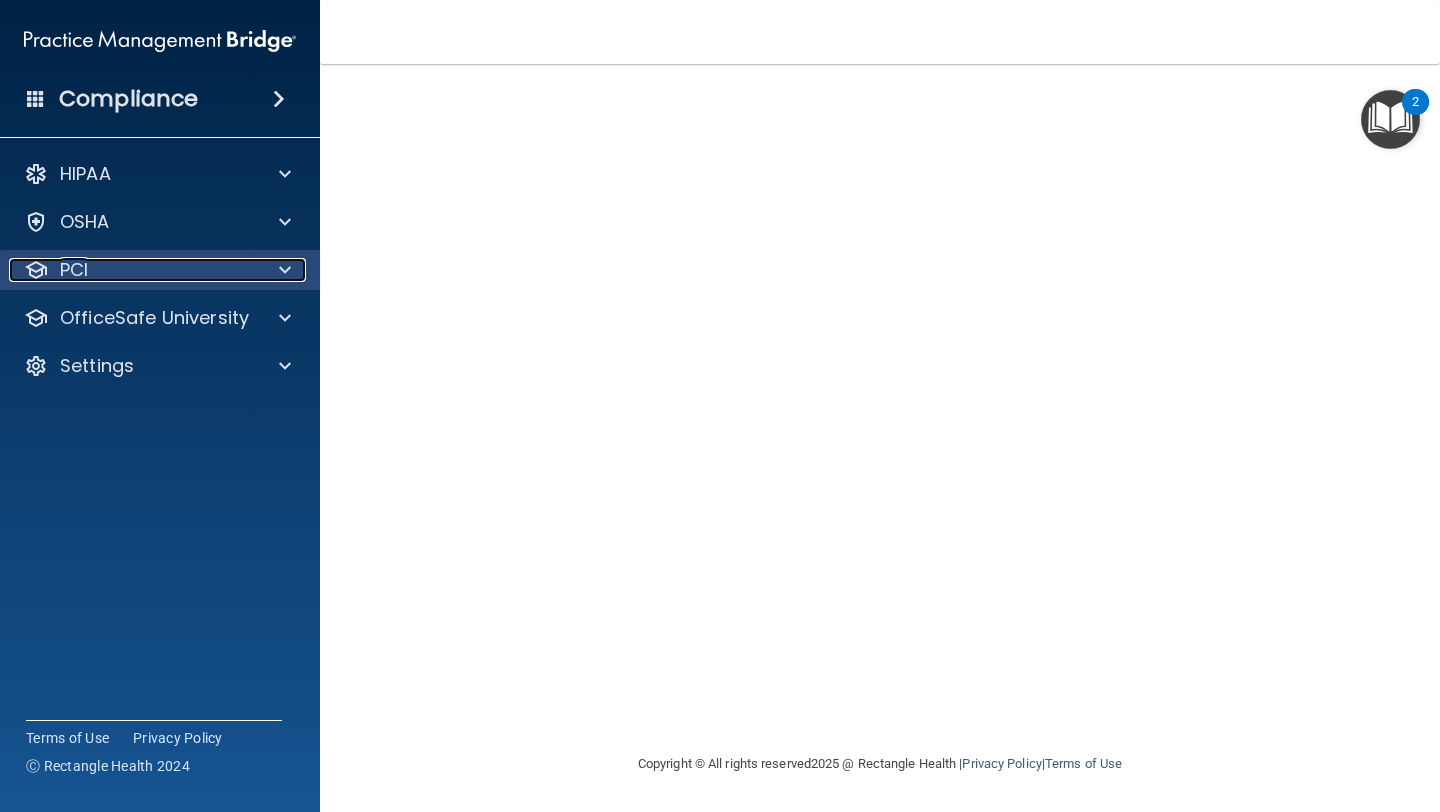 click on "PCI" at bounding box center [133, 270] 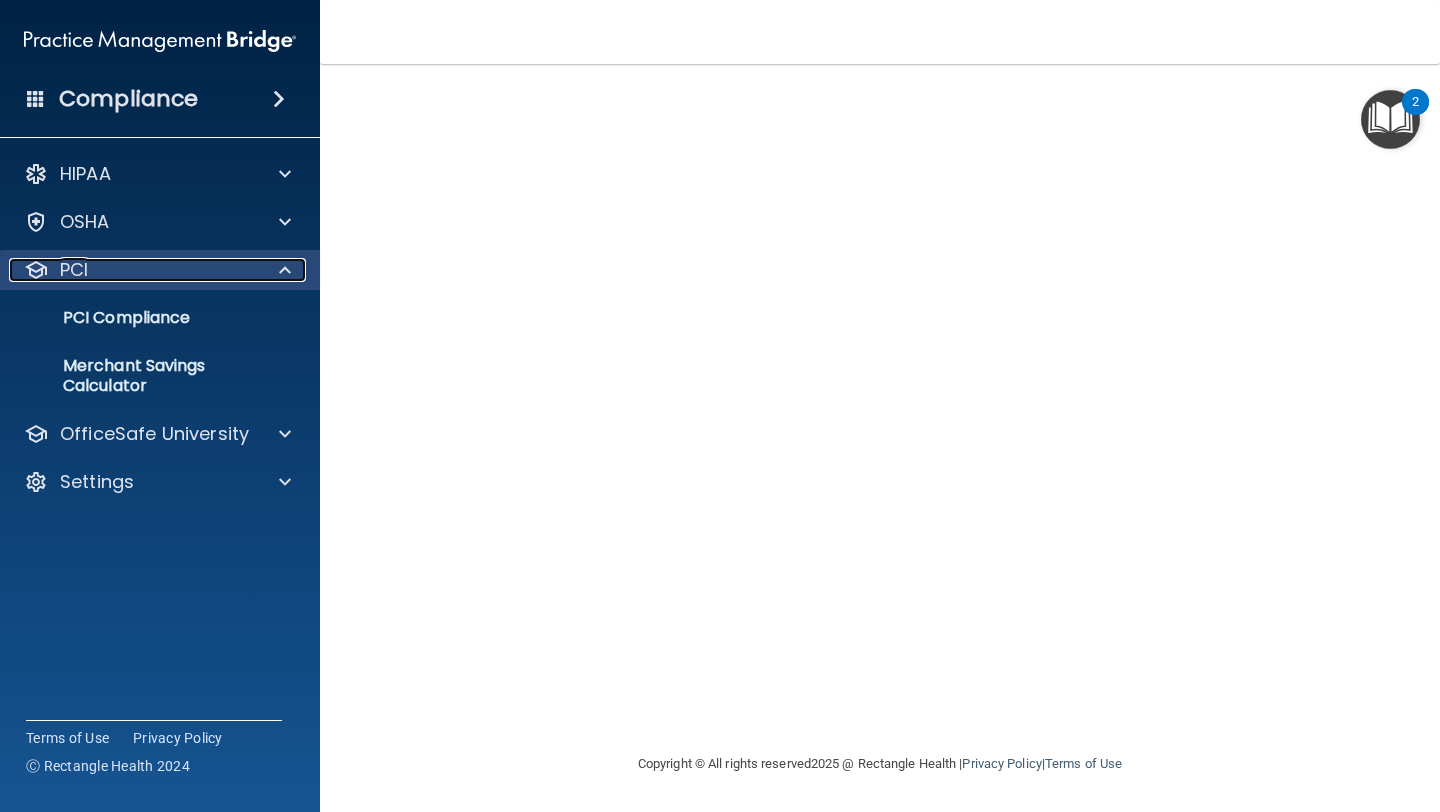click on "PCI" at bounding box center (133, 270) 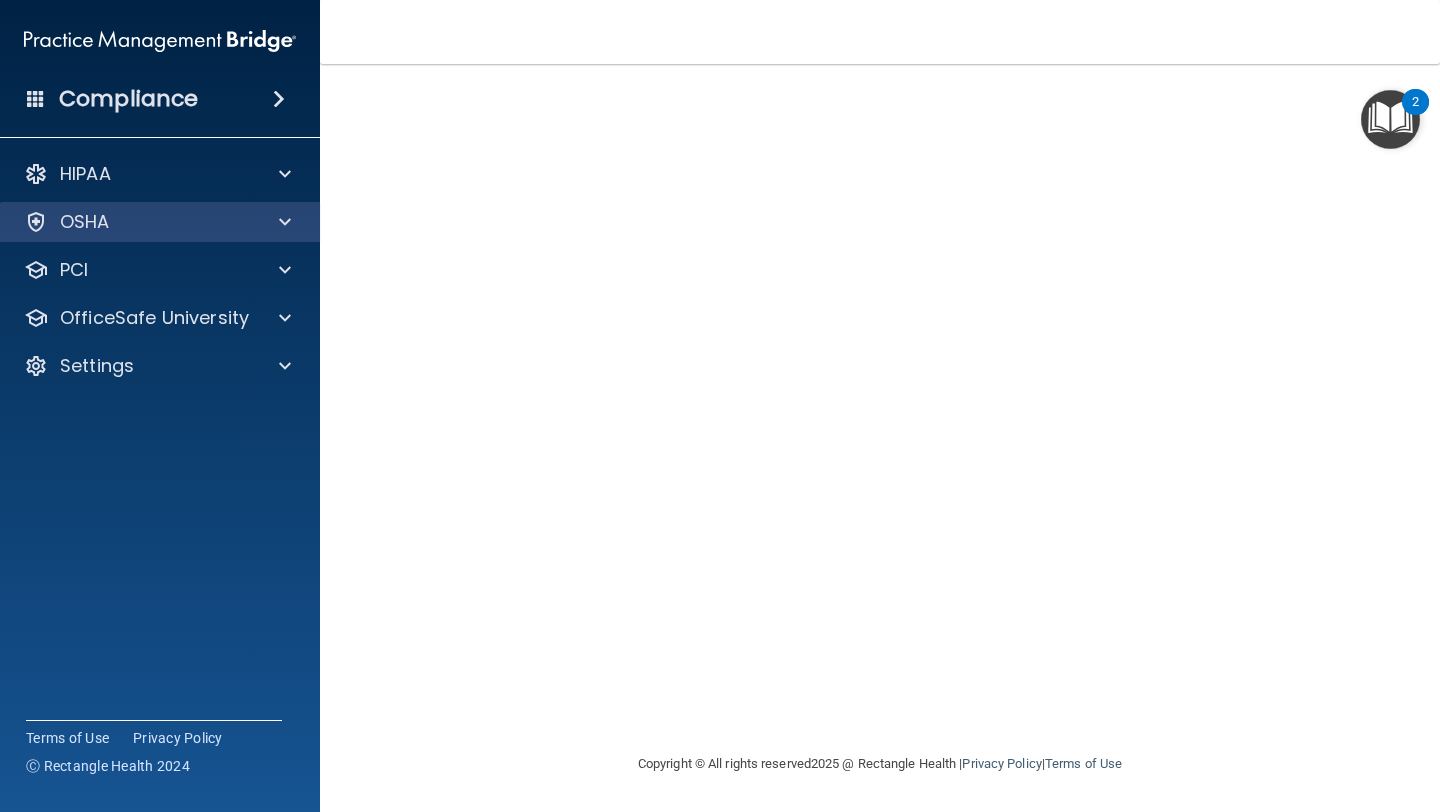 click on "OSHA" at bounding box center [160, 222] 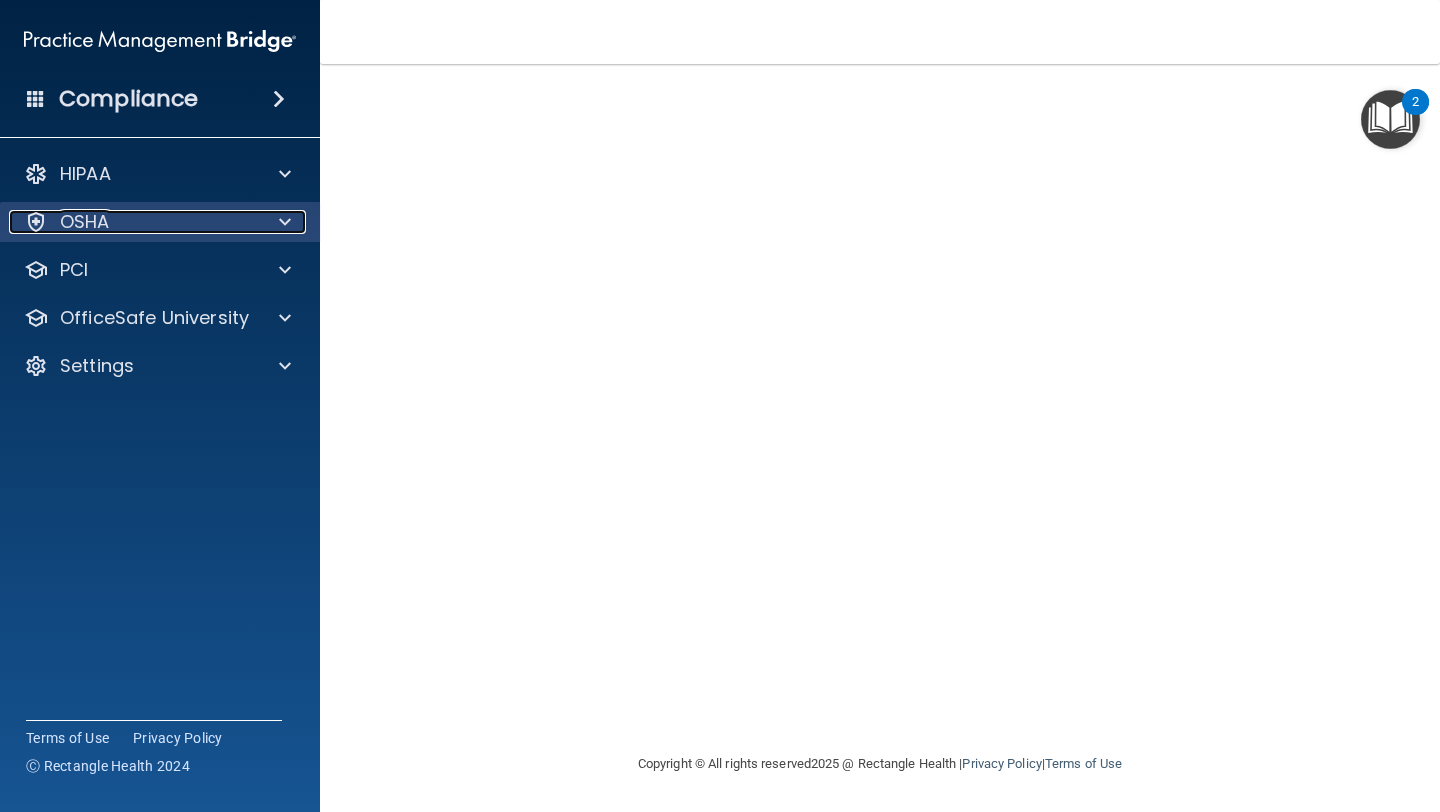 click on "OSHA" at bounding box center (133, 222) 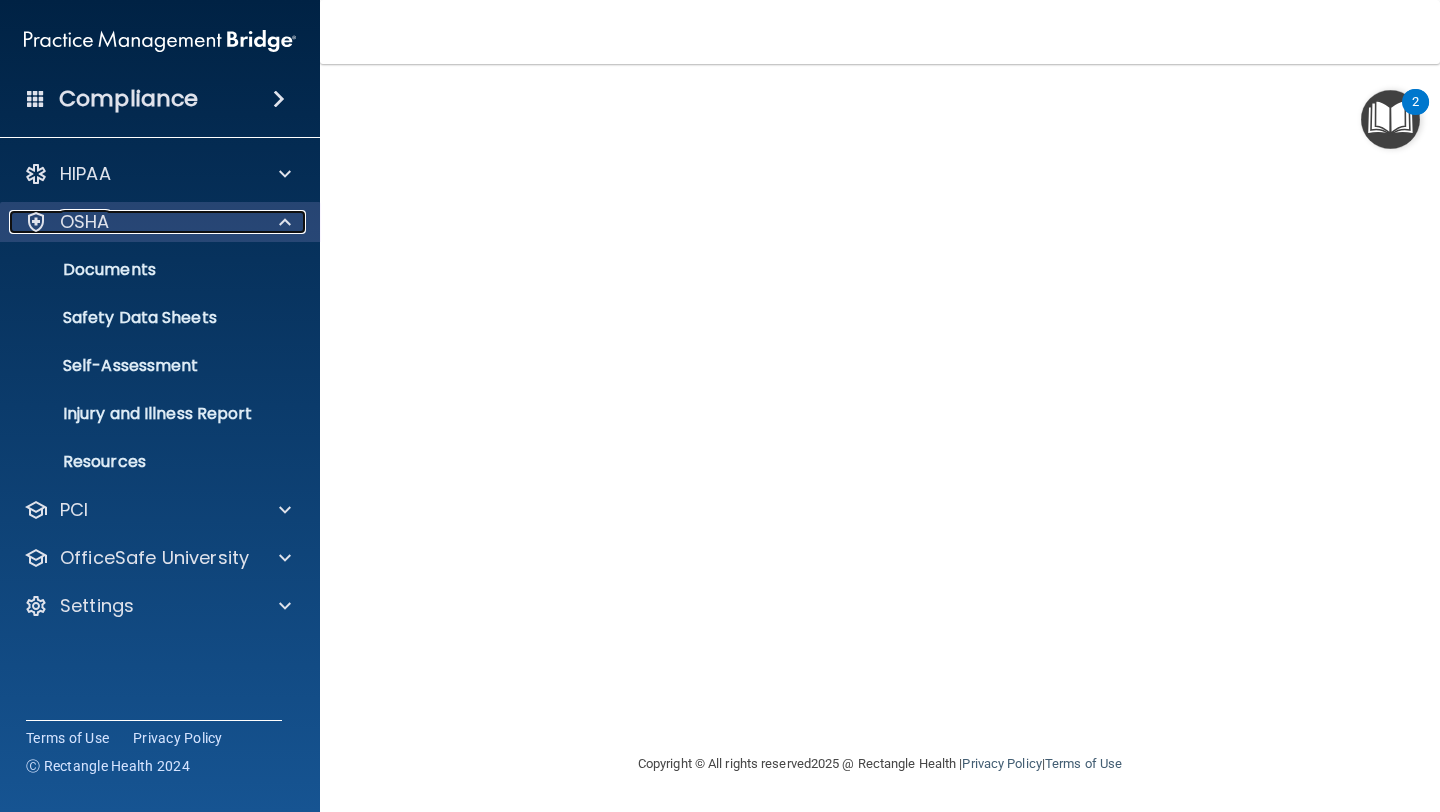 click on "OSHA" at bounding box center [133, 222] 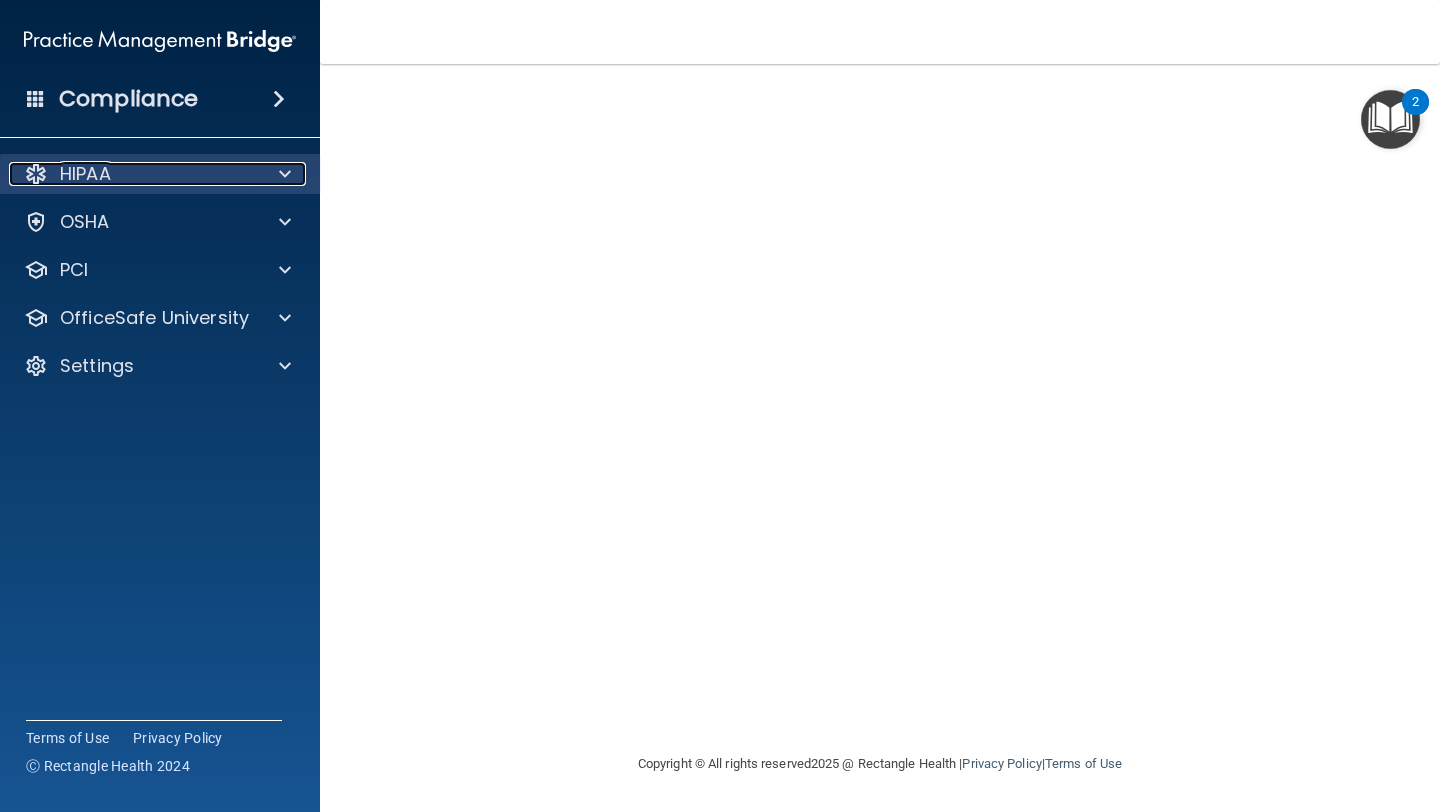 click on "HIPAA" at bounding box center (133, 174) 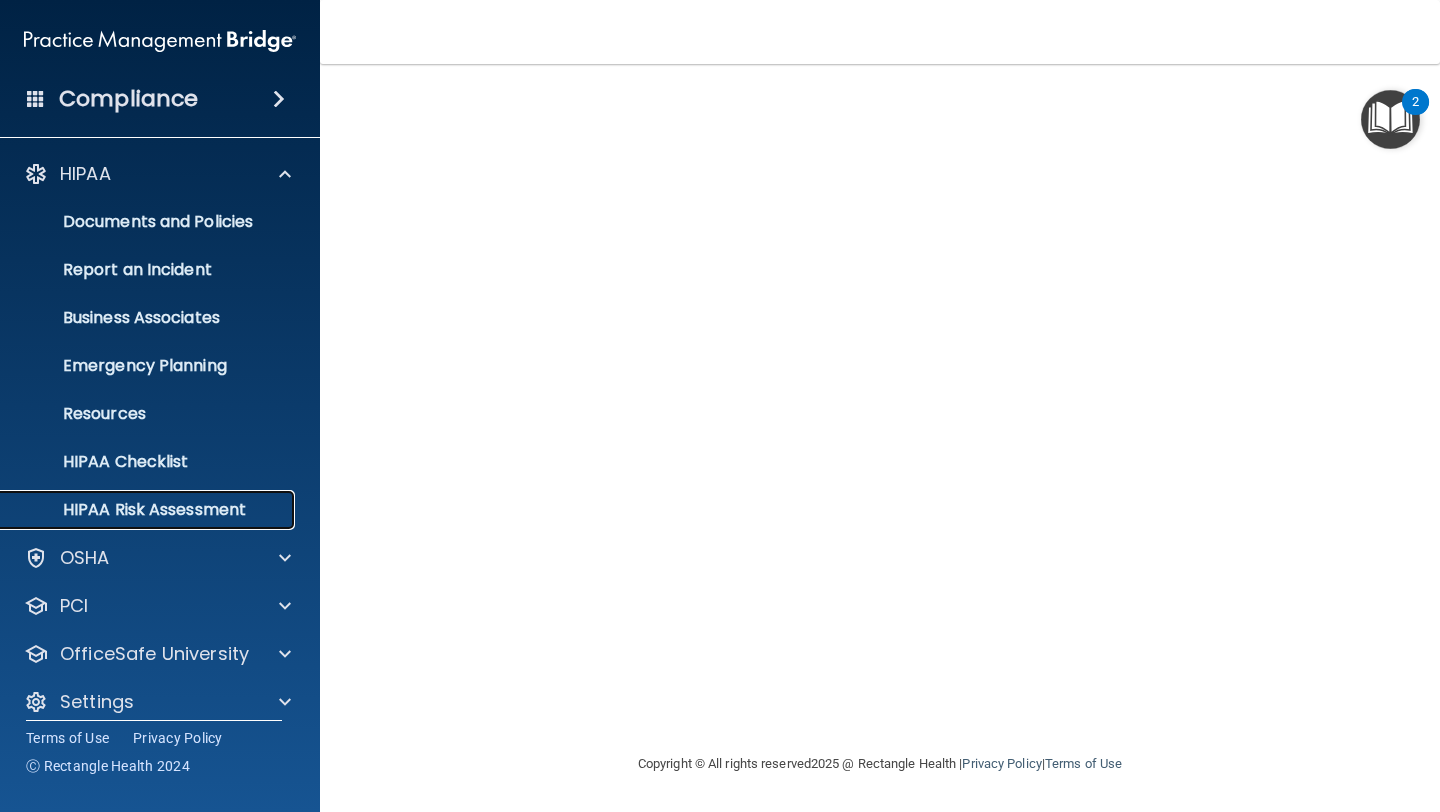 click on "HIPAA Risk Assessment" at bounding box center (149, 510) 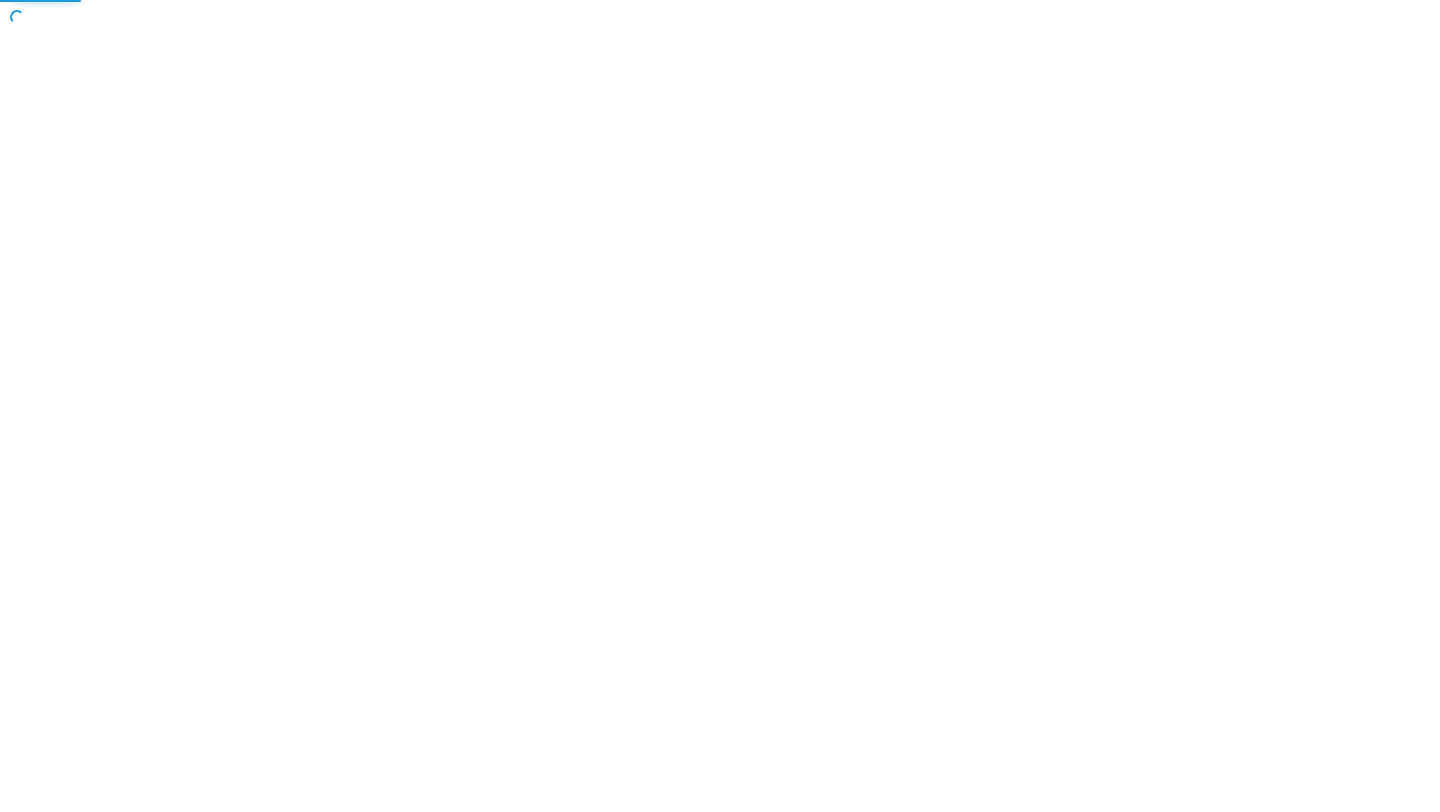scroll, scrollTop: 0, scrollLeft: 0, axis: both 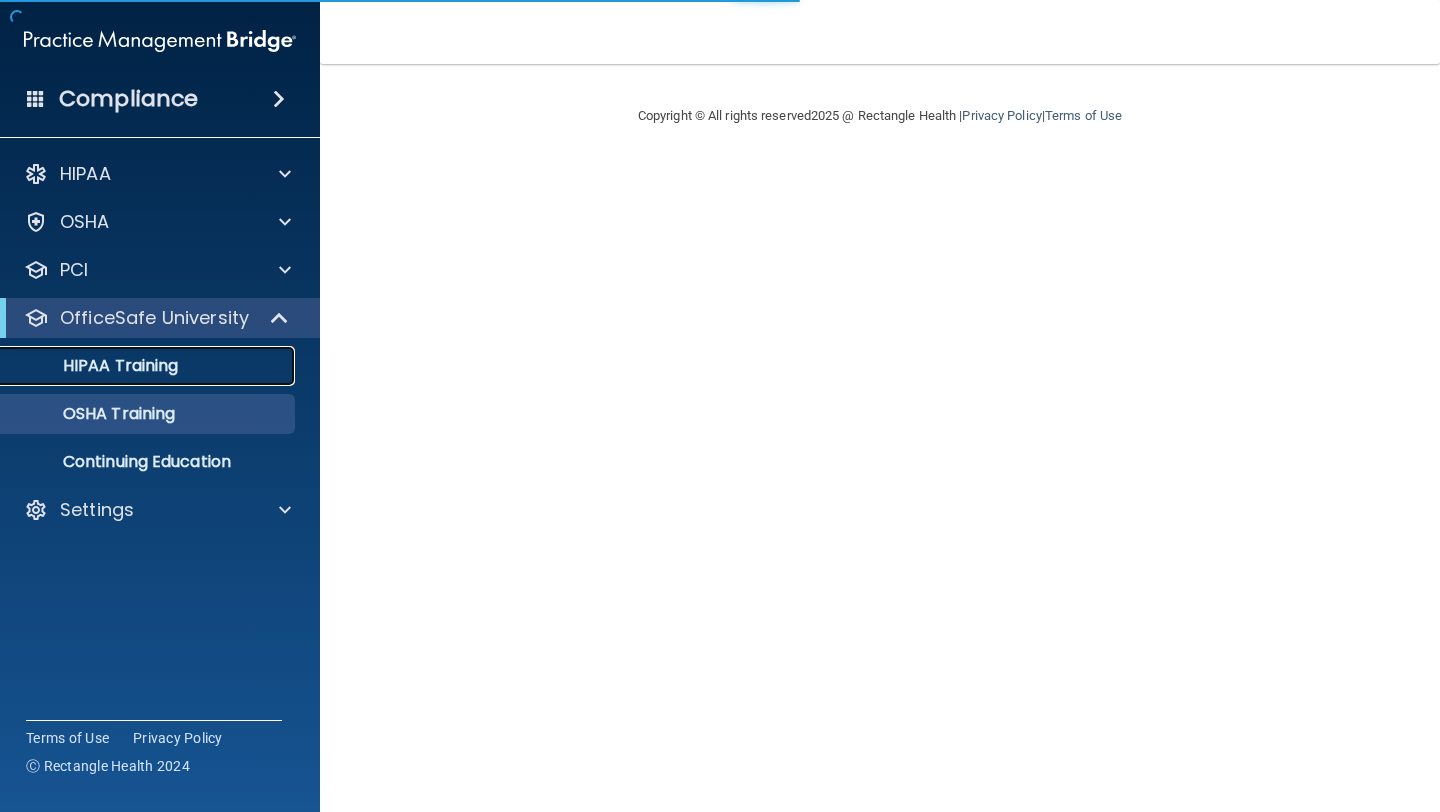 click on "HIPAA Training" at bounding box center [95, 366] 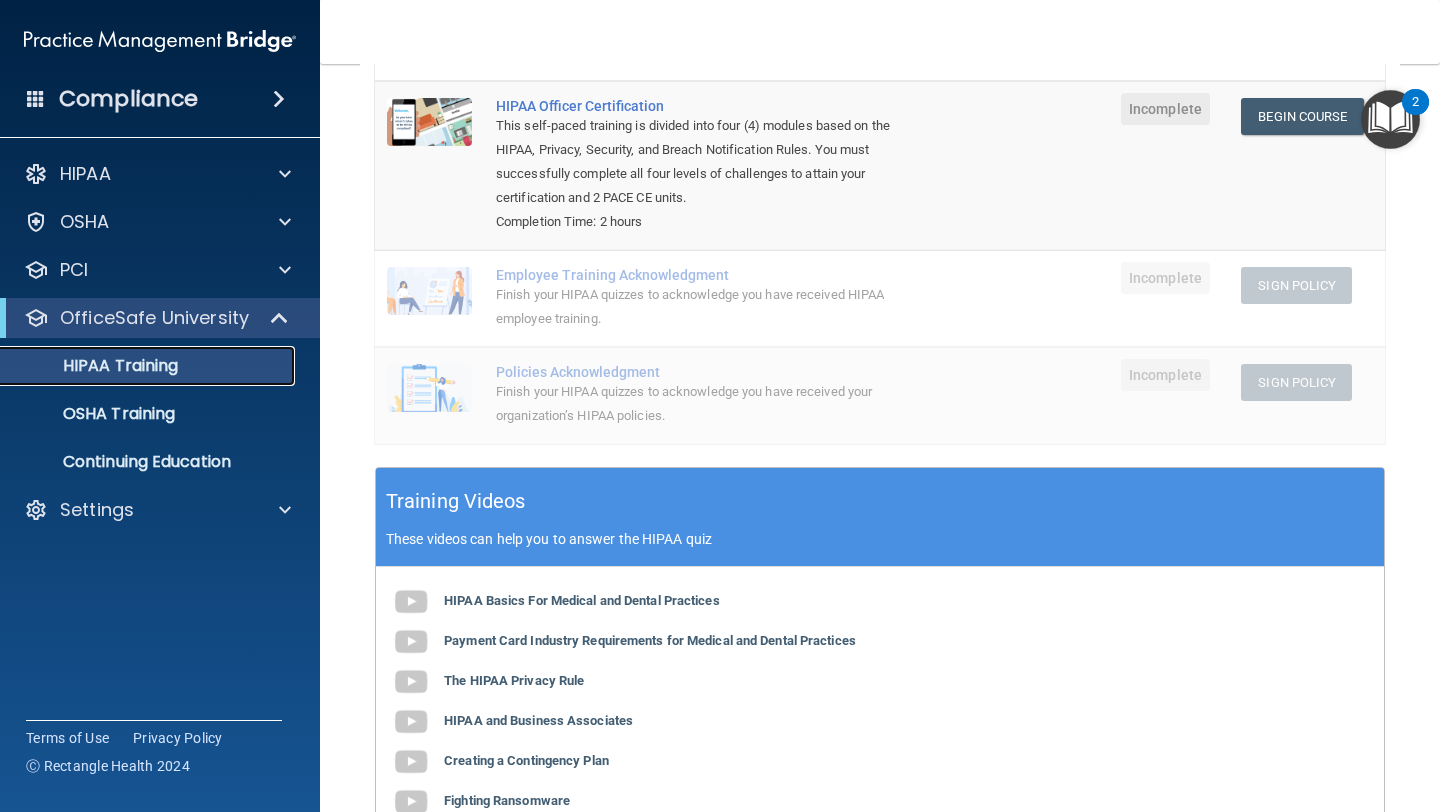 scroll, scrollTop: 0, scrollLeft: 0, axis: both 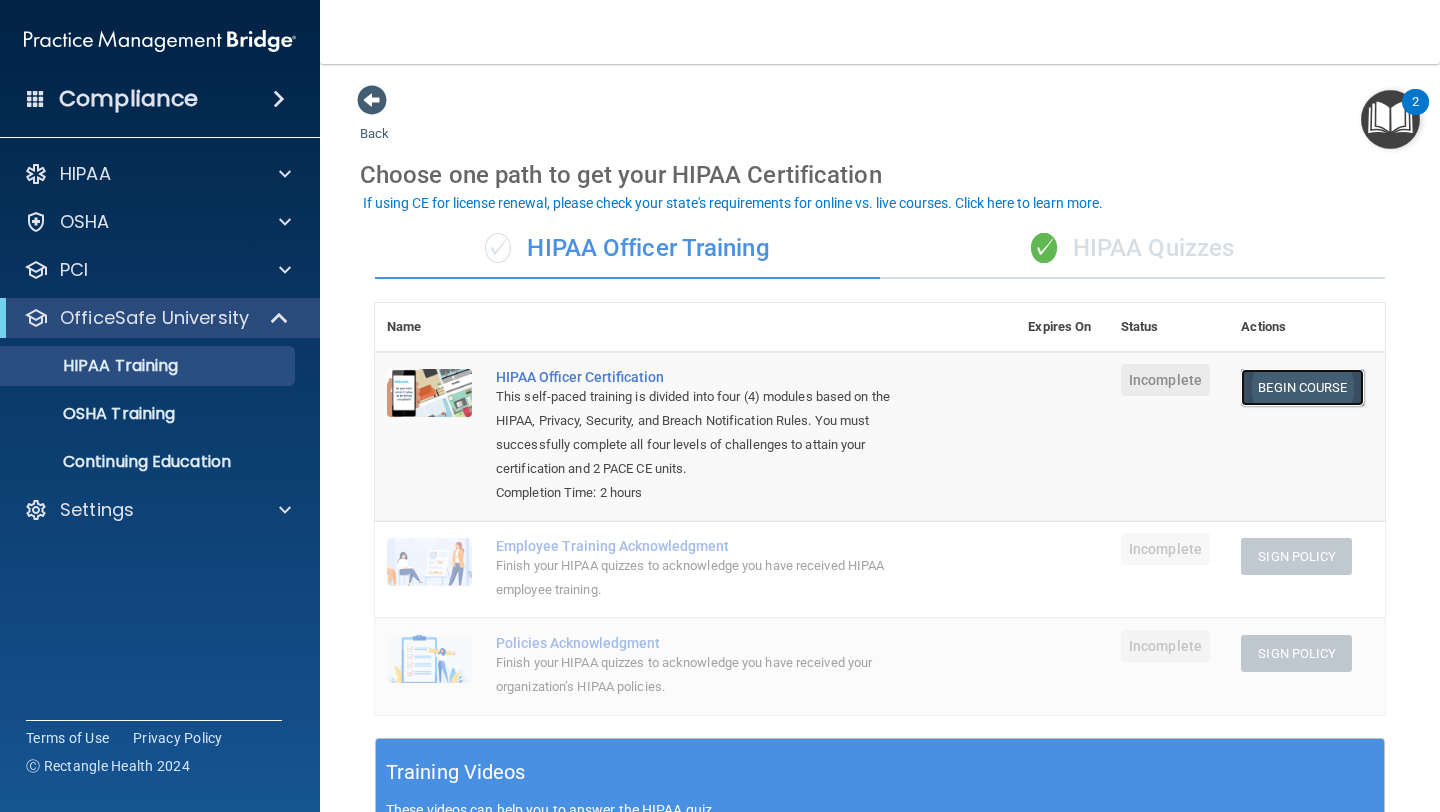 click on "Begin Course" at bounding box center (1302, 387) 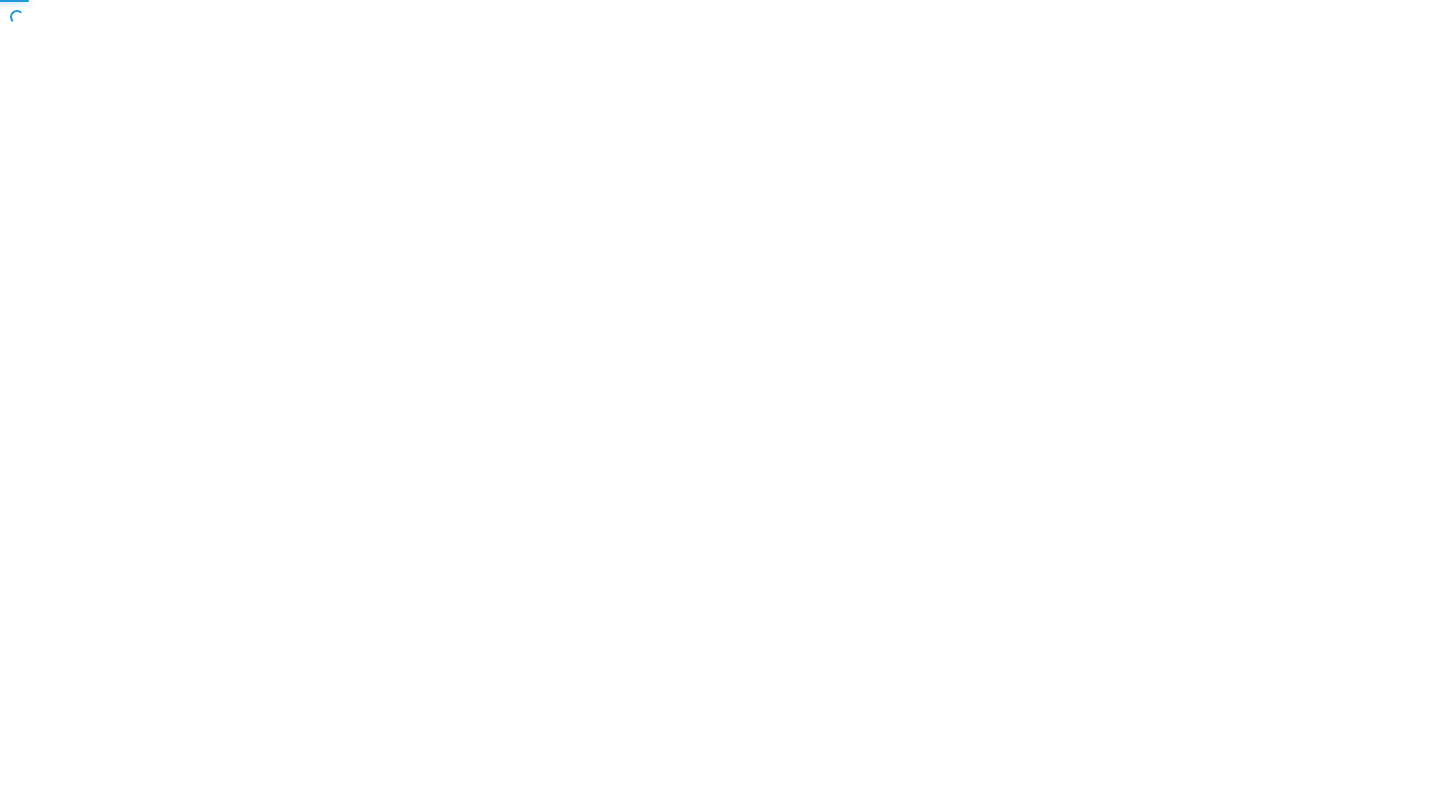 scroll, scrollTop: 0, scrollLeft: 0, axis: both 